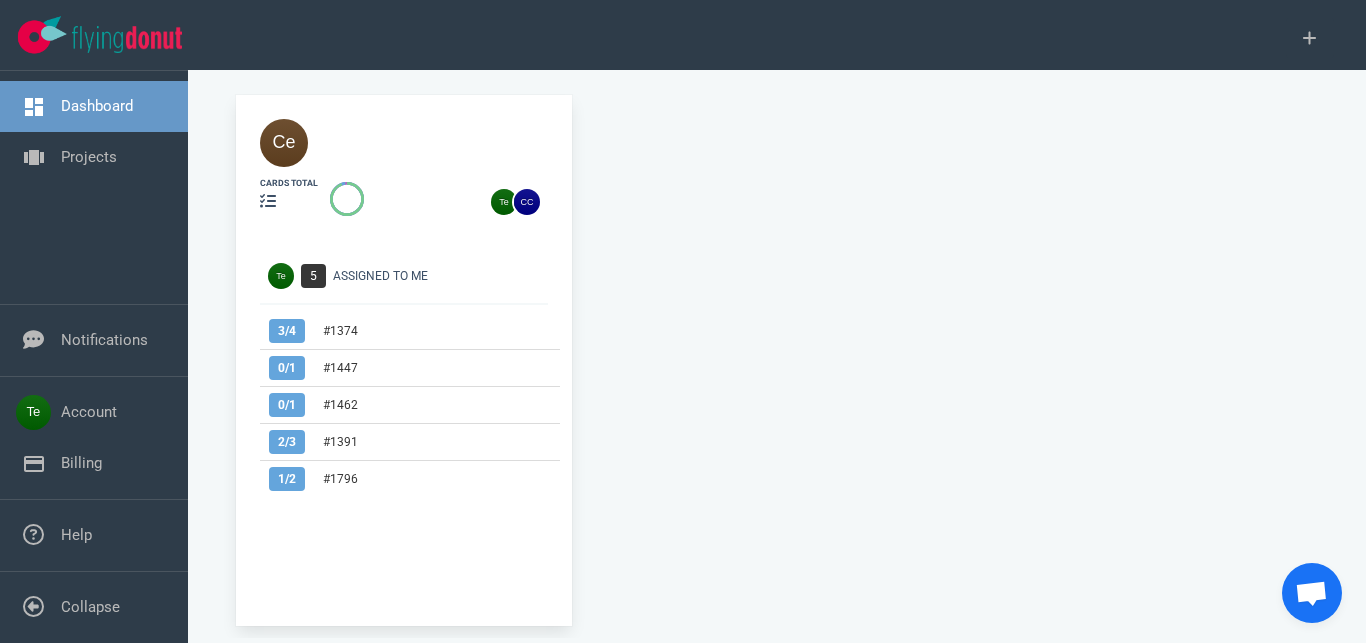 scroll, scrollTop: 0, scrollLeft: 0, axis: both 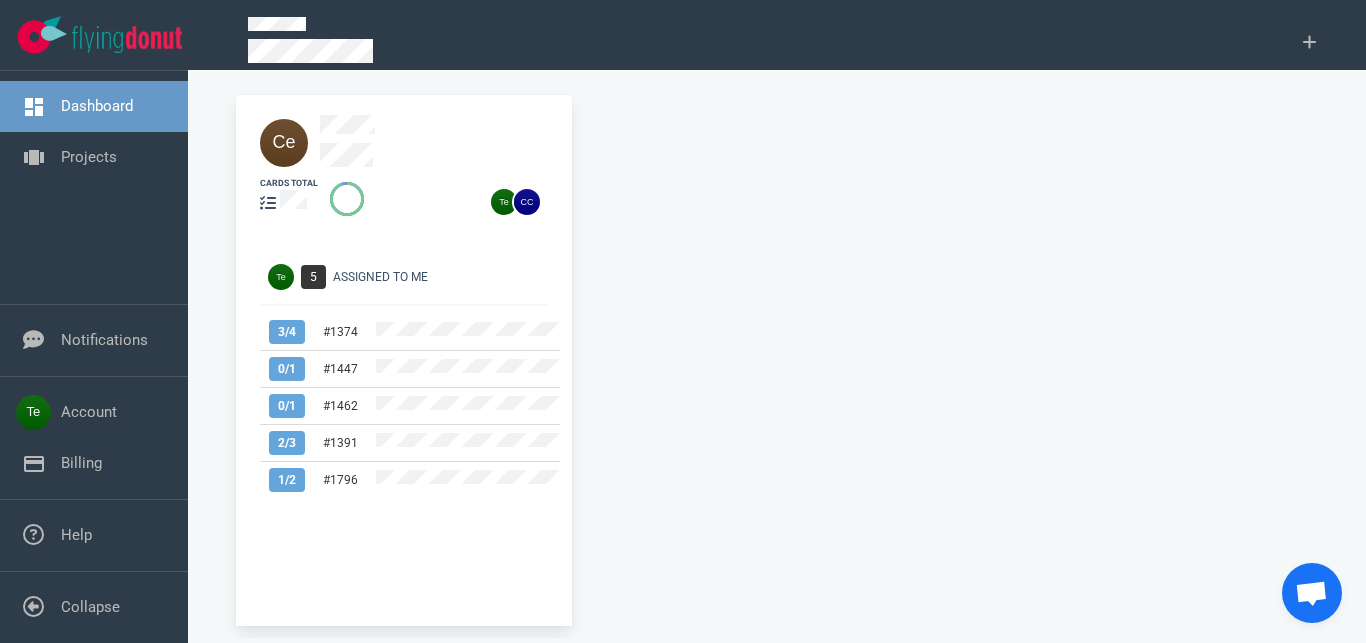 click at bounding box center [440, 143] 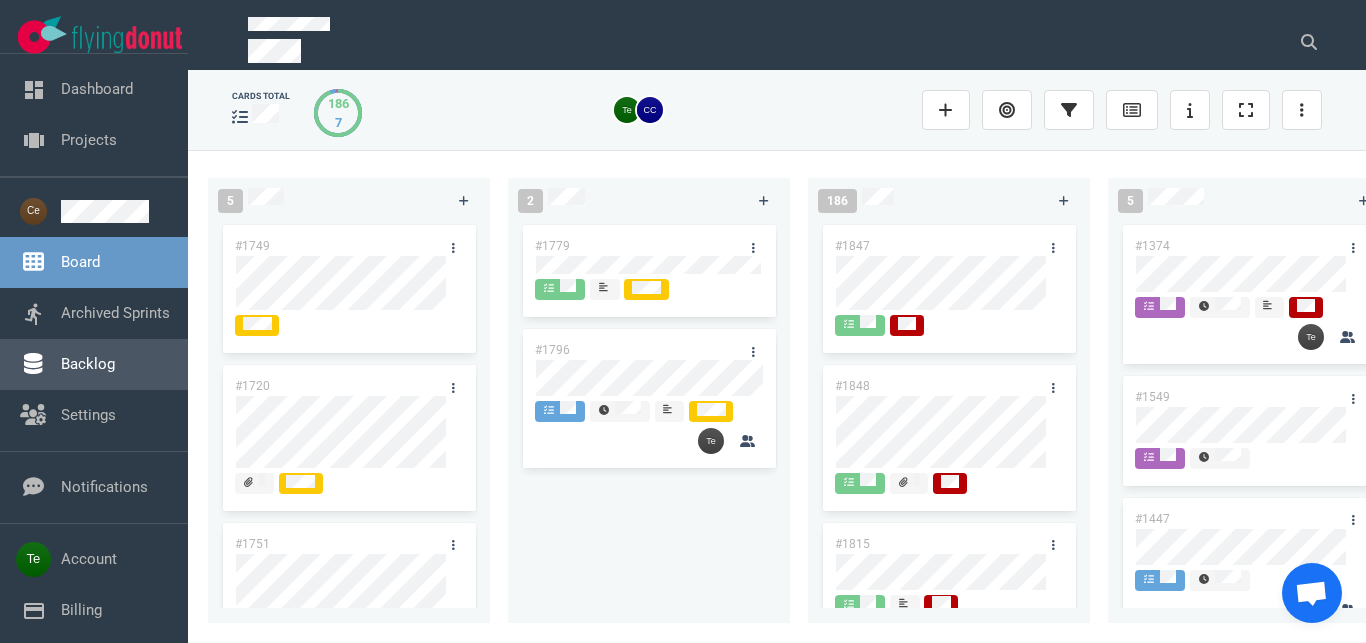 click on "Backlog" at bounding box center [88, 364] 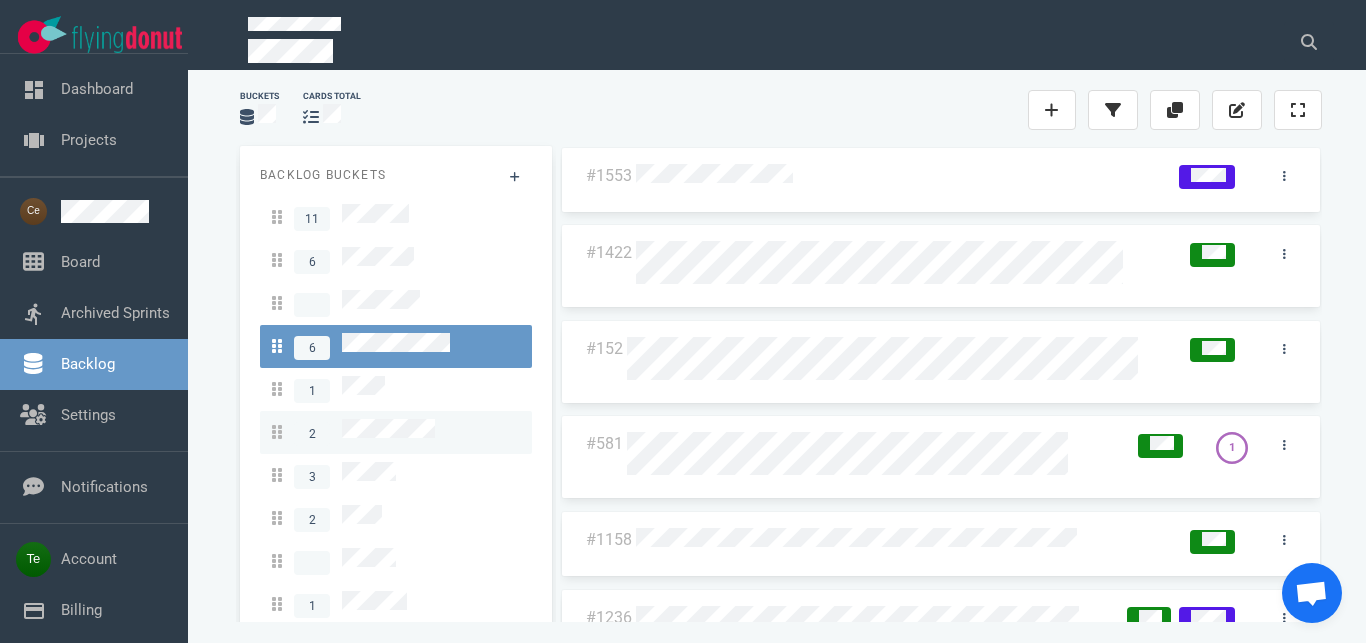 scroll, scrollTop: 34, scrollLeft: 0, axis: vertical 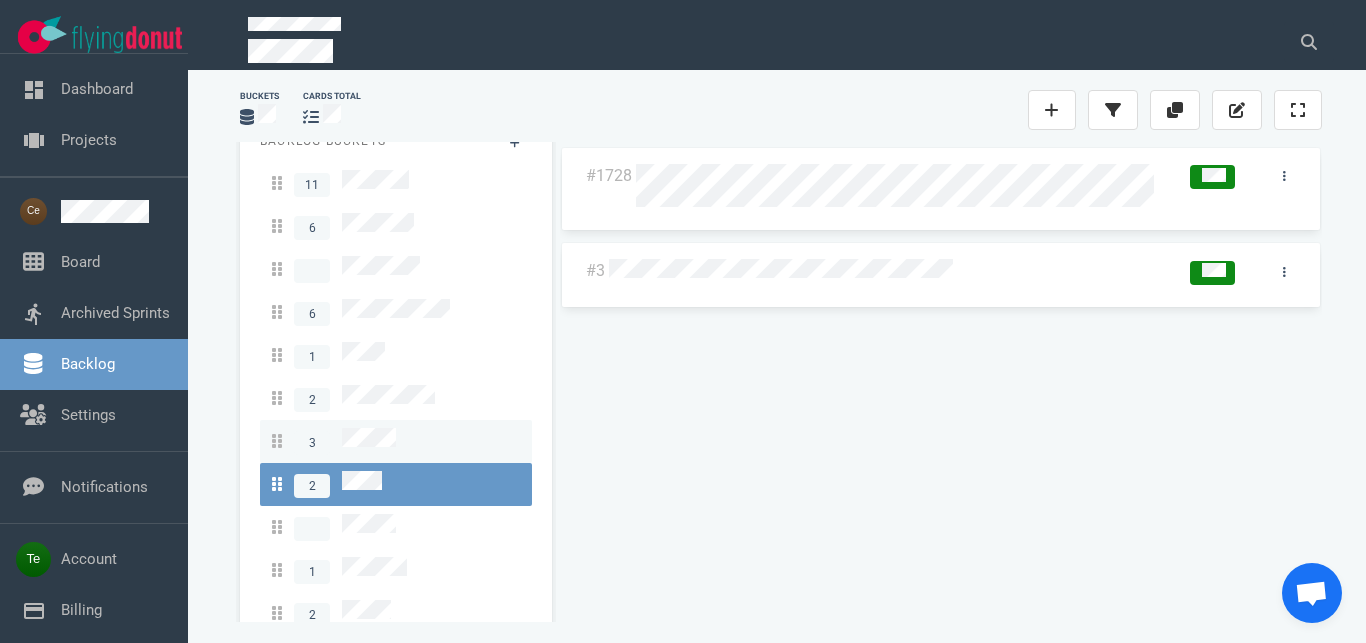 click on "3" at bounding box center (396, 441) 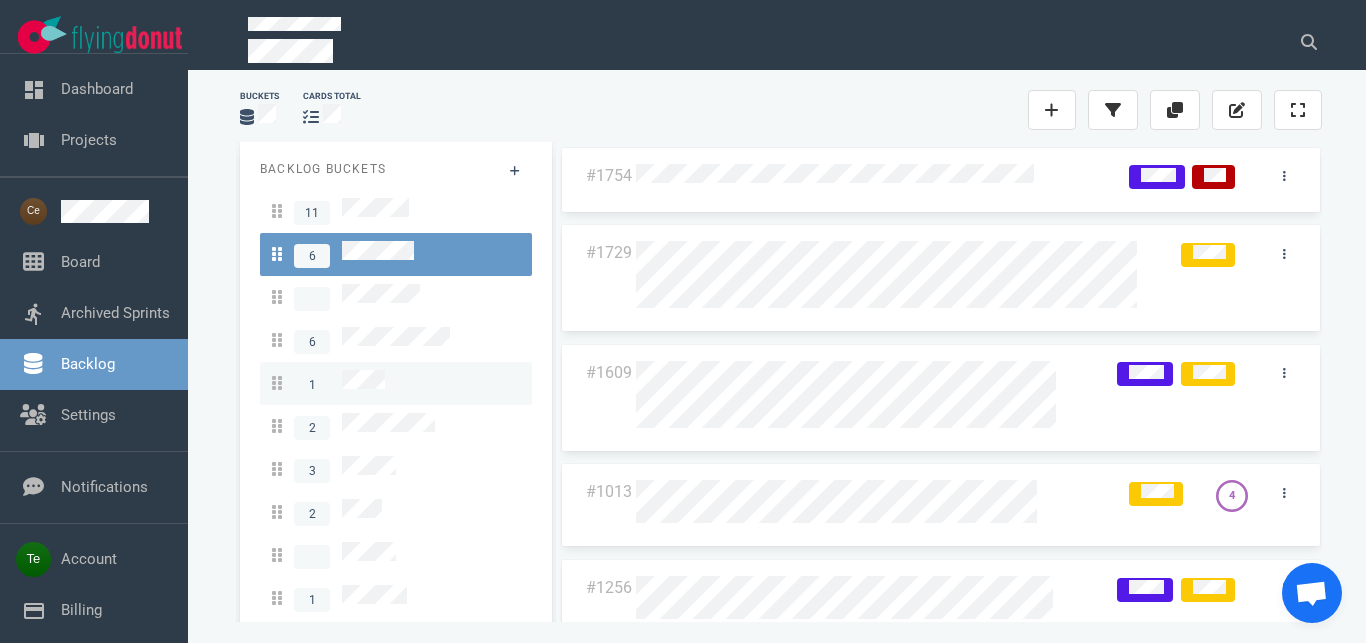 scroll, scrollTop: 0, scrollLeft: 0, axis: both 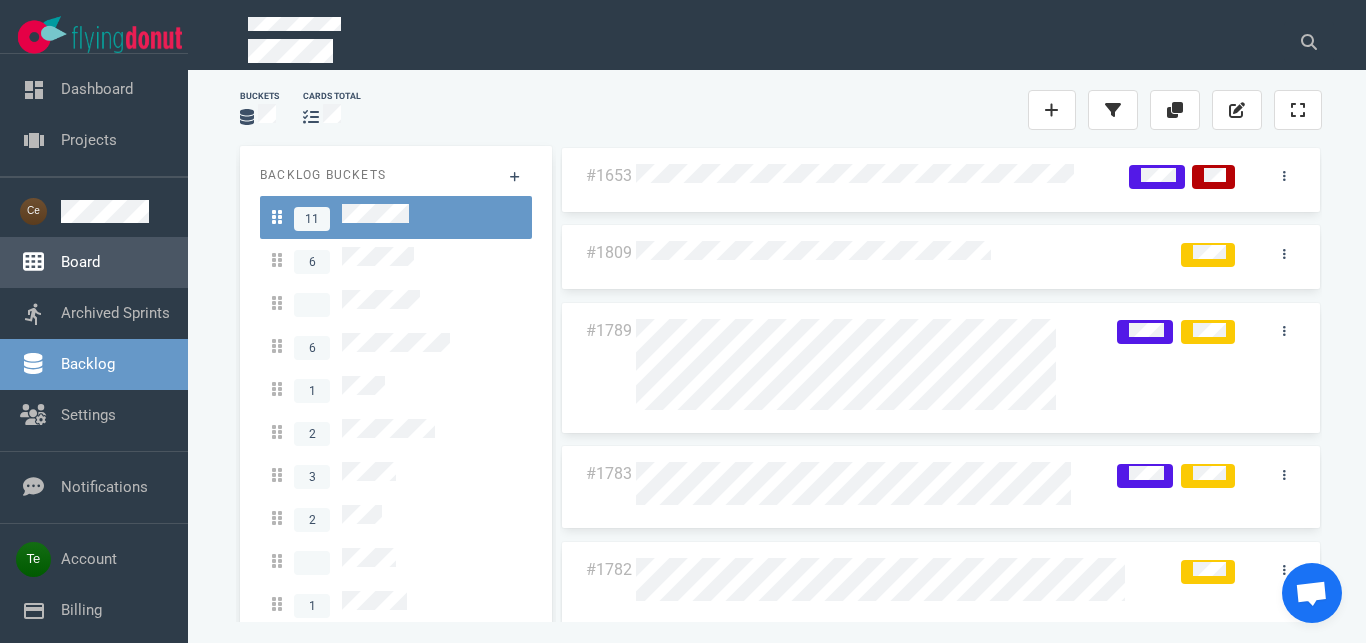 click on "Board" at bounding box center [80, 262] 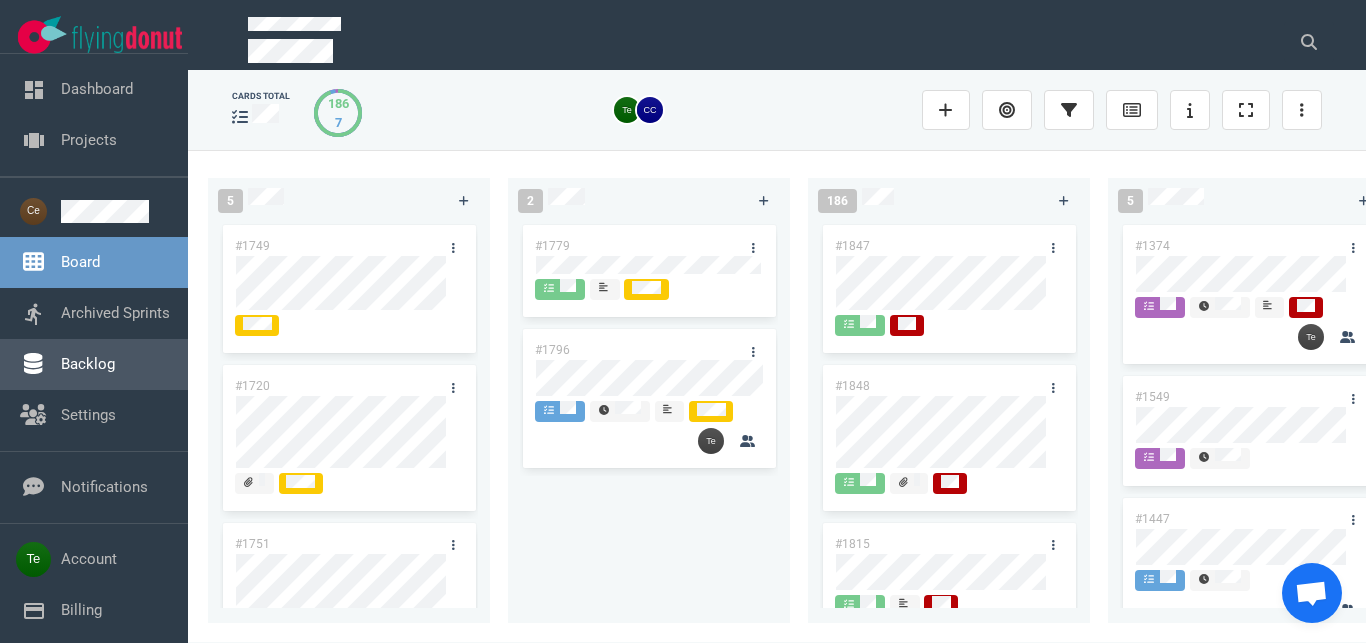 click on "Backlog" at bounding box center [88, 364] 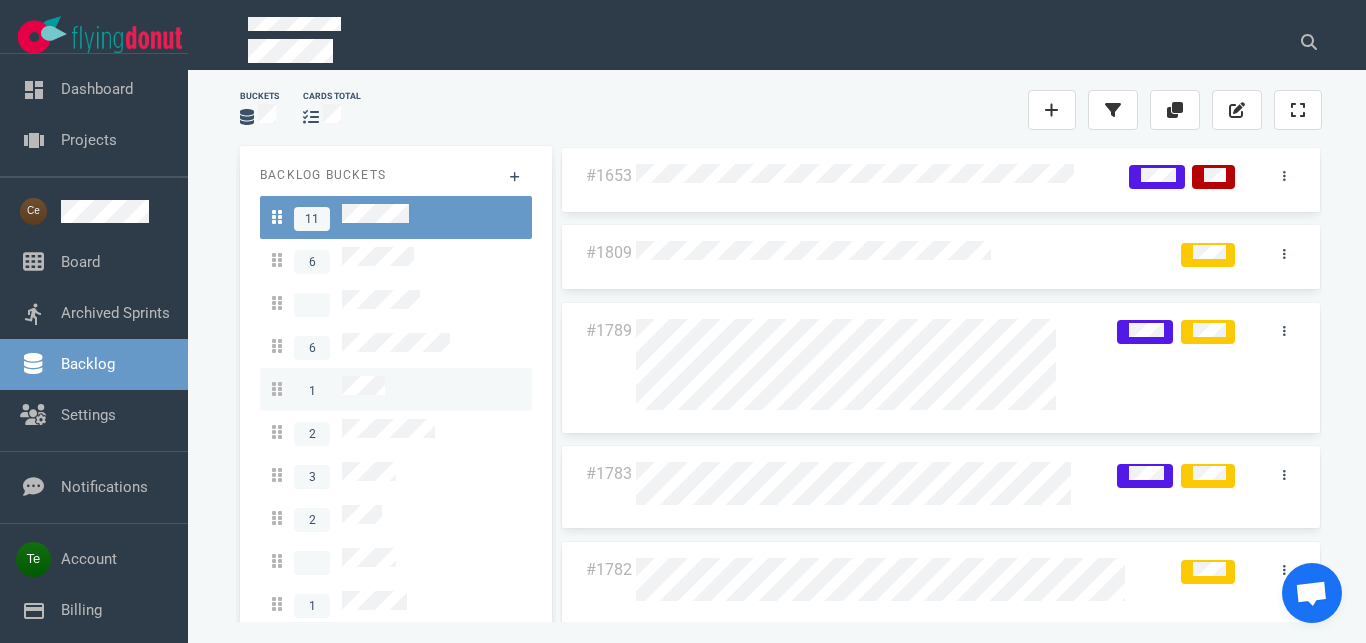 scroll, scrollTop: 34, scrollLeft: 0, axis: vertical 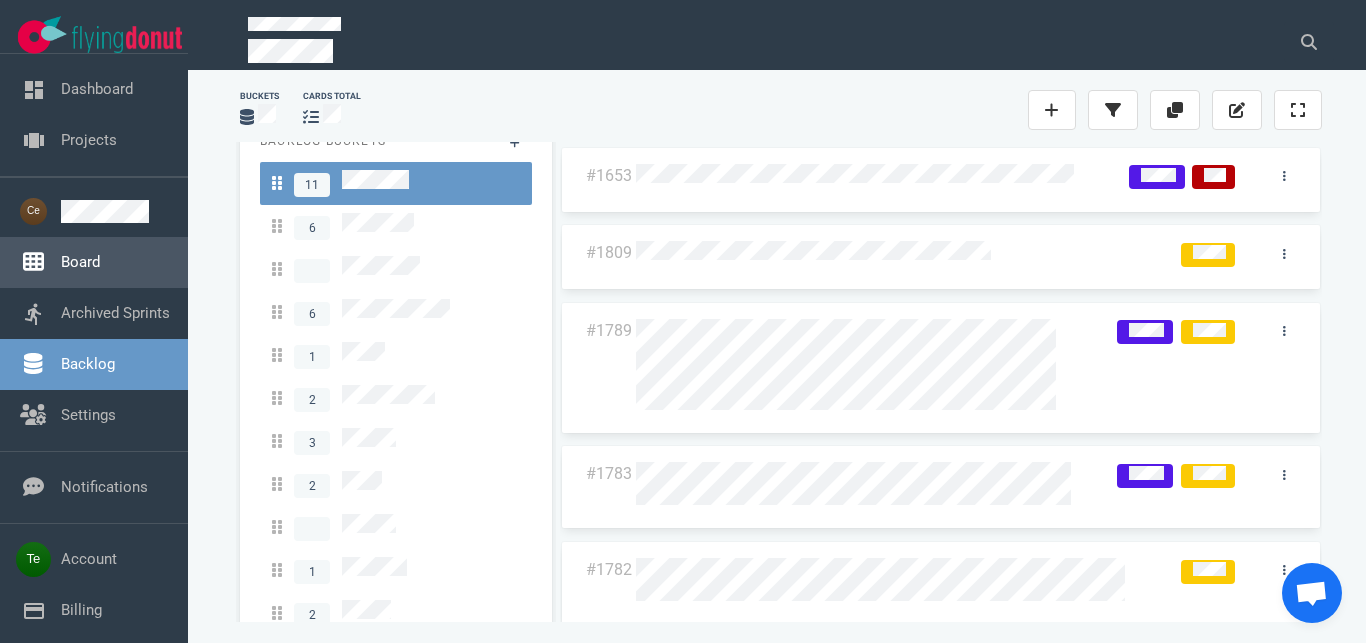click on "Board" at bounding box center (80, 262) 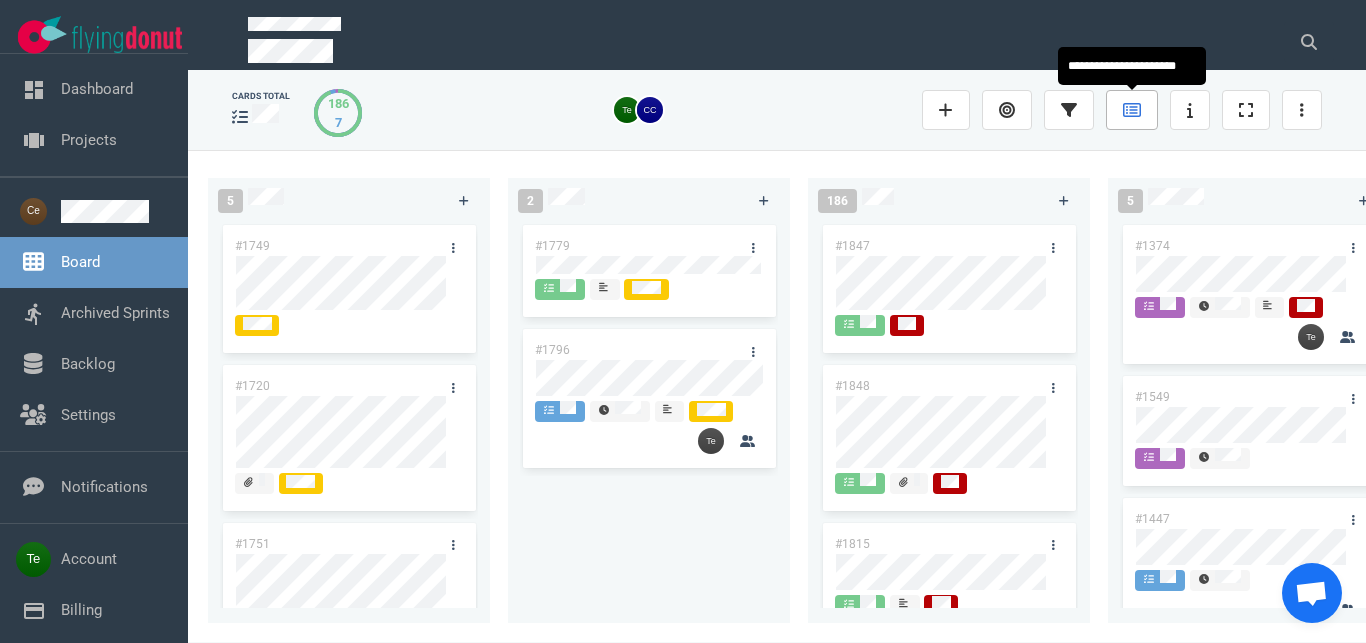 click 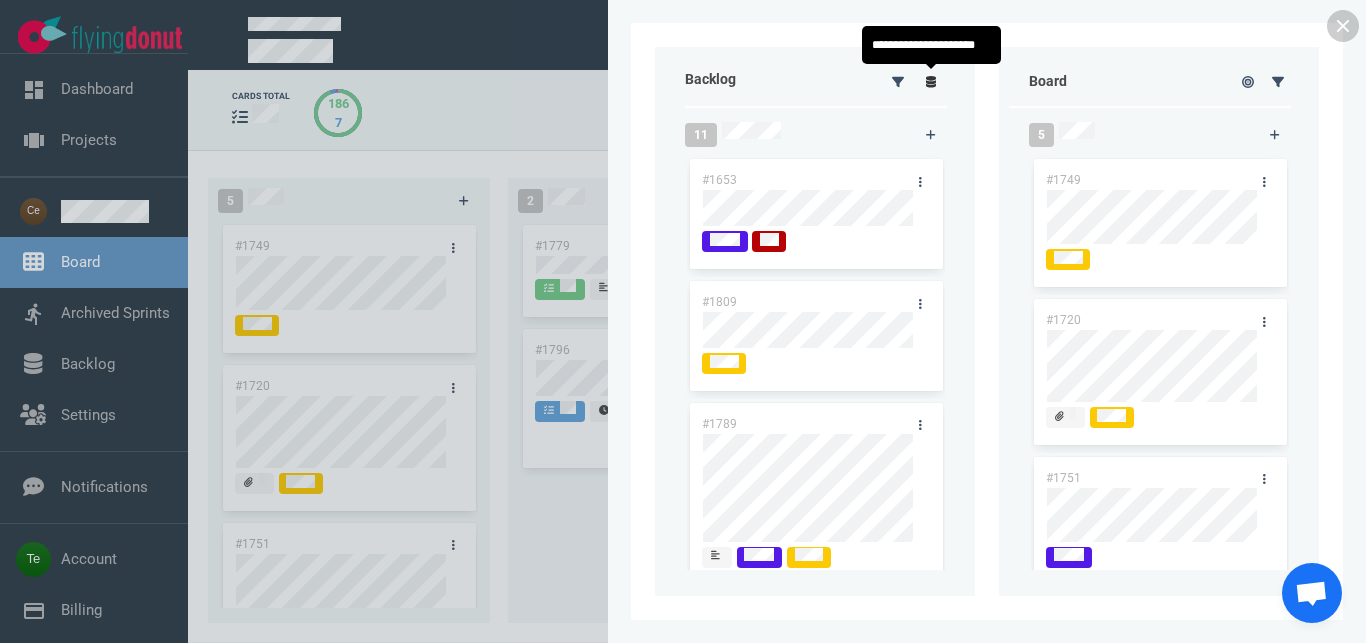 click 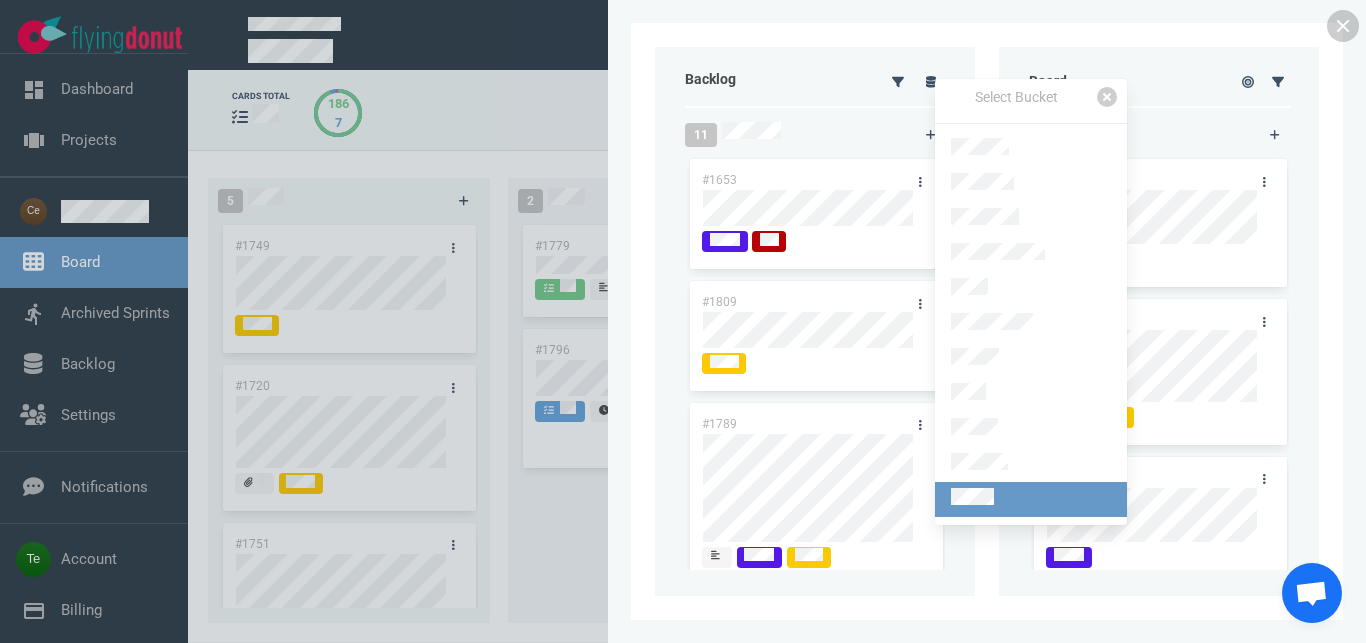 click at bounding box center (1031, 499) 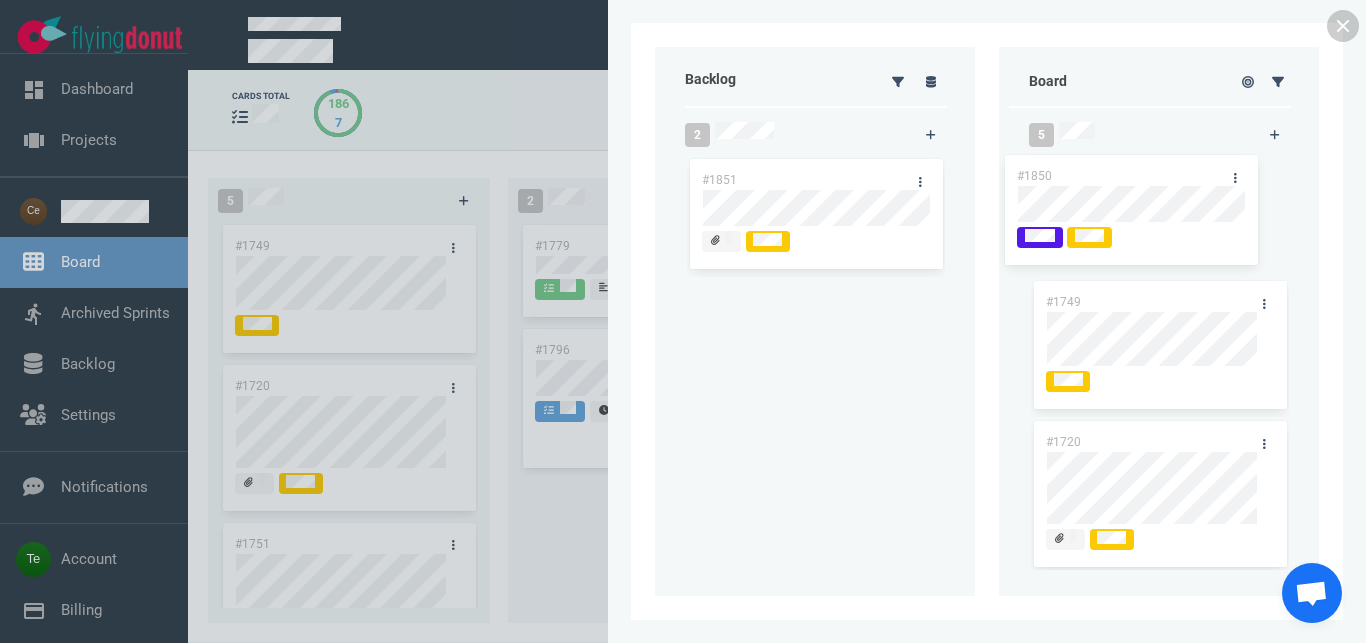 drag, startPoint x: 818, startPoint y: 288, endPoint x: 1133, endPoint y: 162, distance: 339.26538 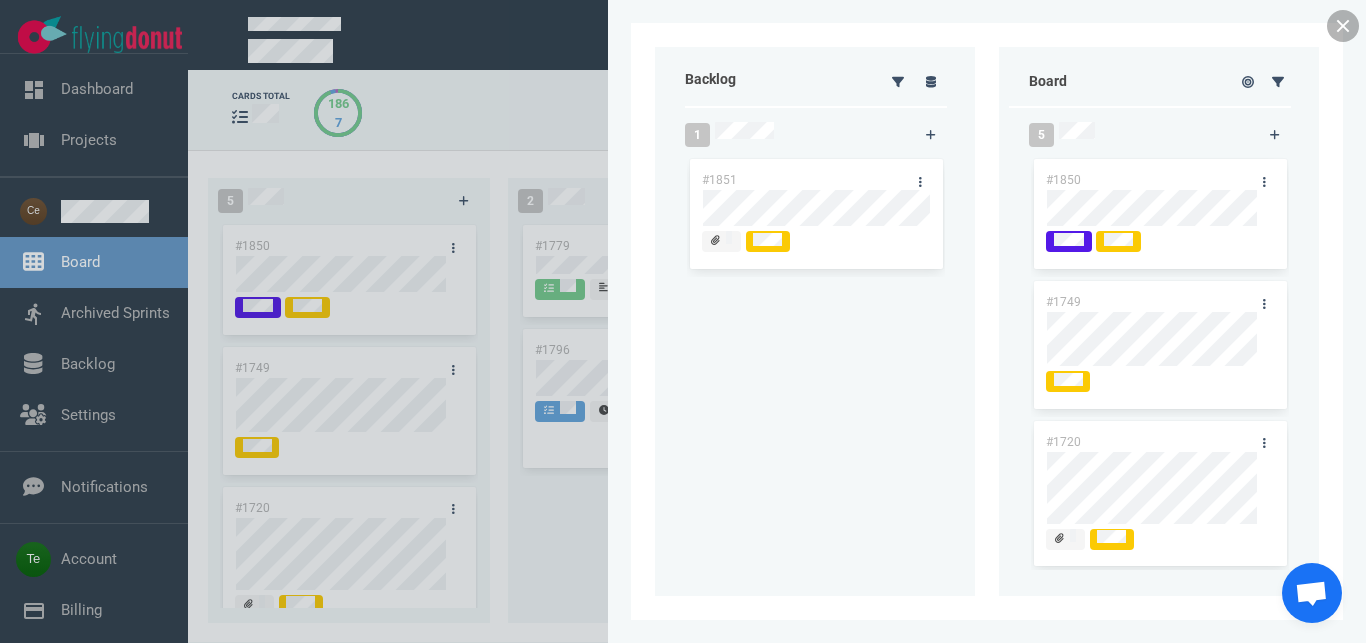 click at bounding box center (1343, 26) 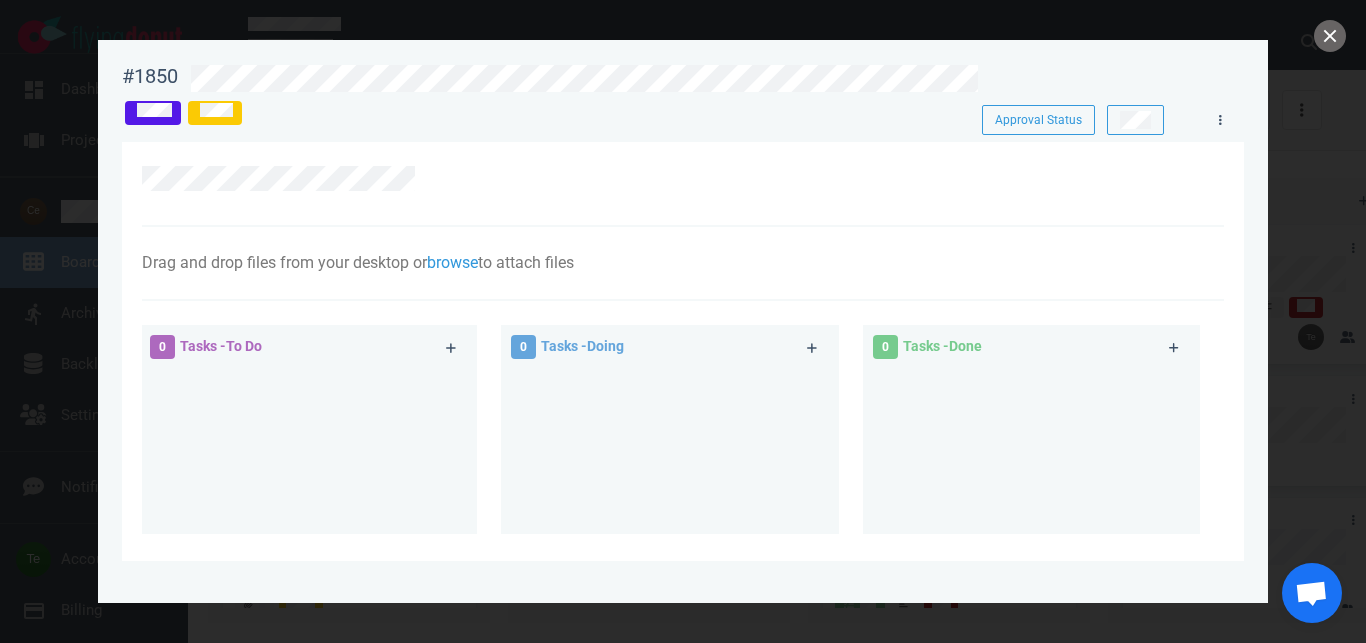 click at bounding box center (672, 178) 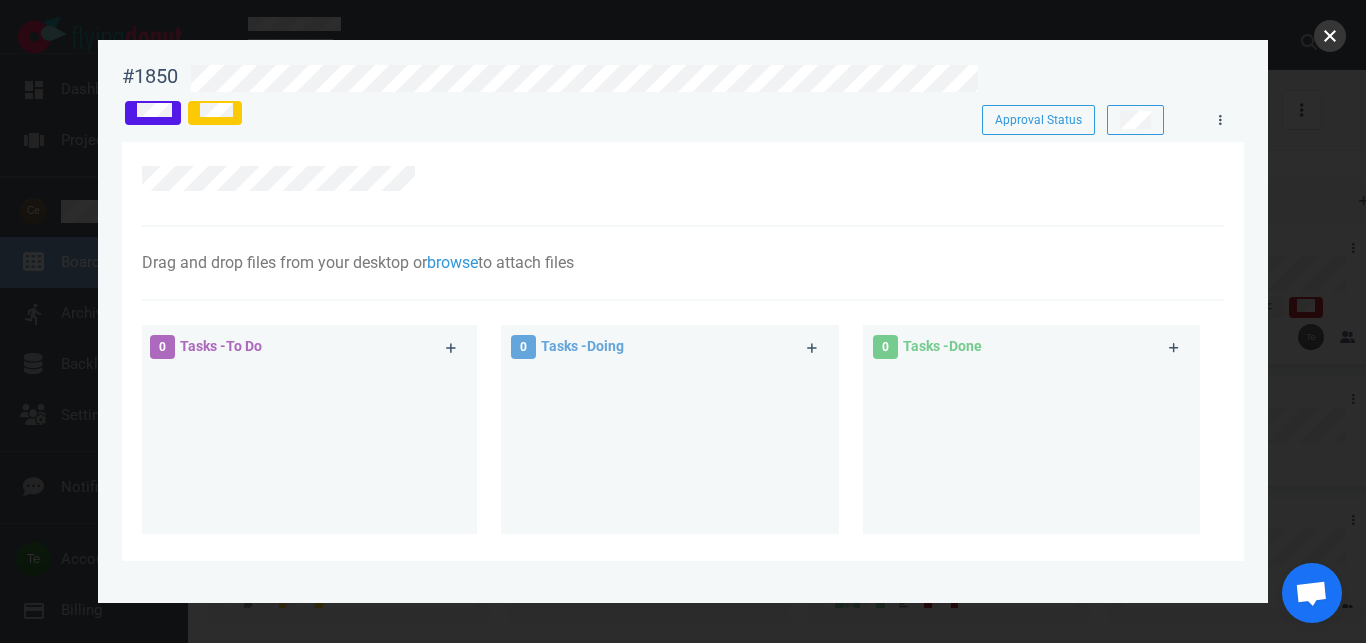 click at bounding box center (1330, 36) 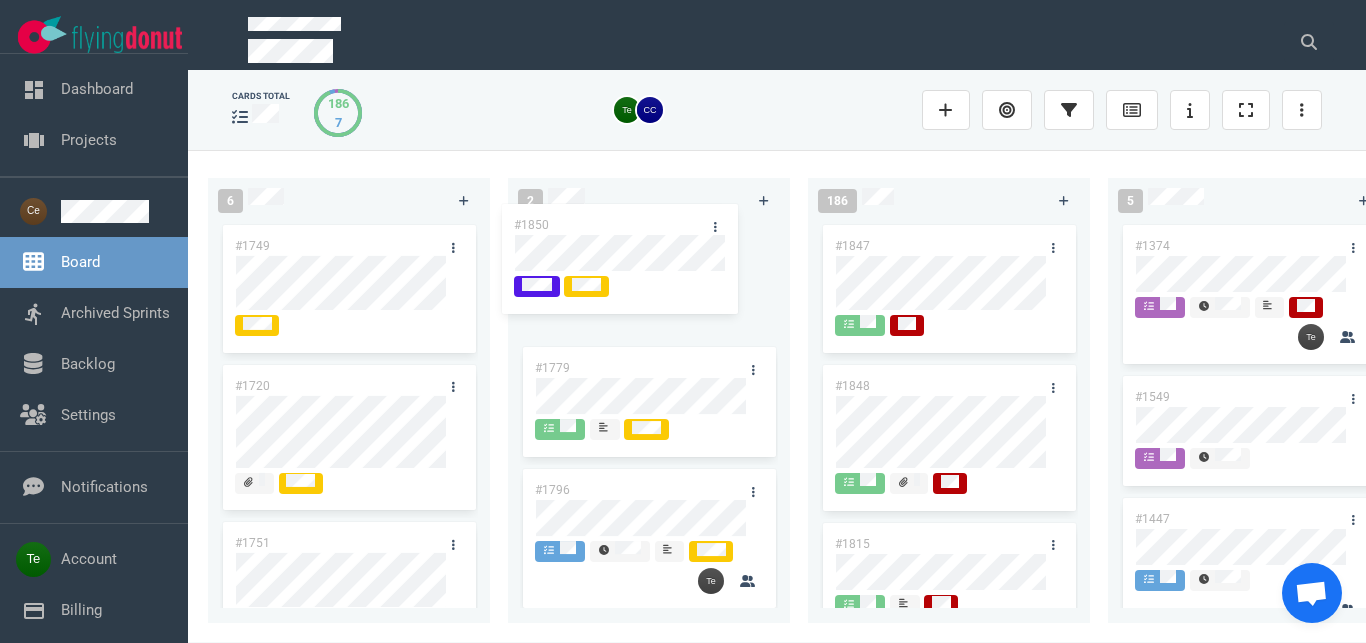 drag, startPoint x: 363, startPoint y: 245, endPoint x: 659, endPoint y: 227, distance: 296.54678 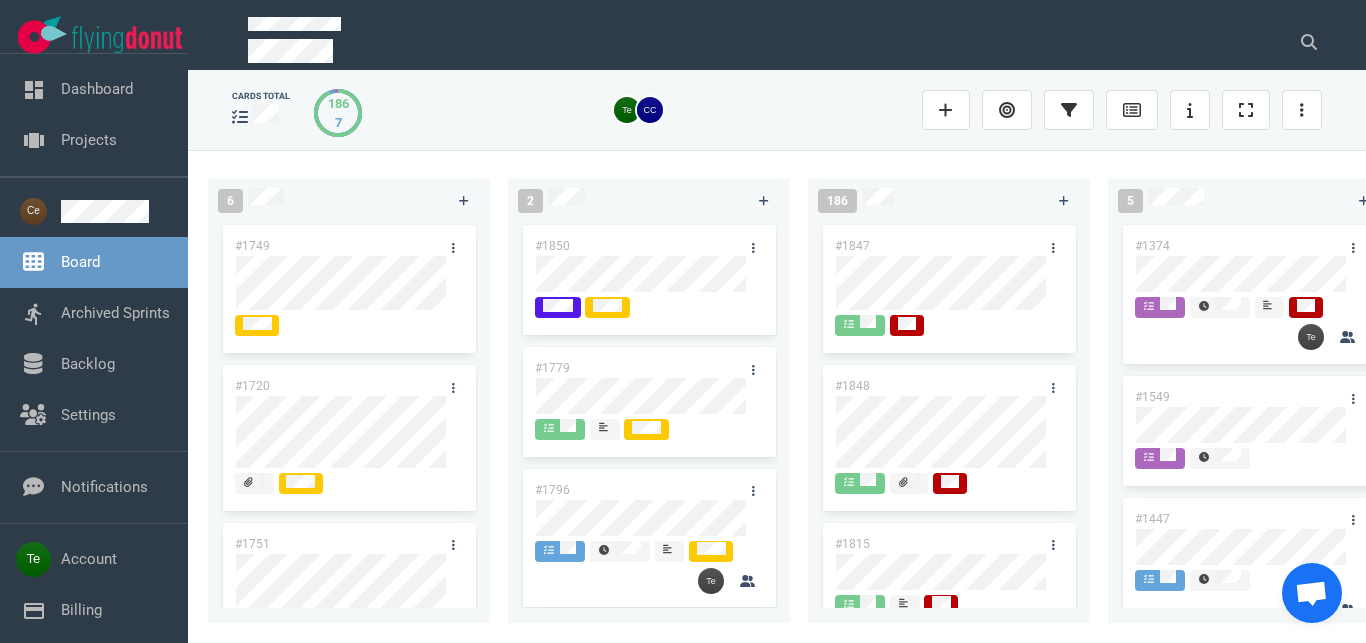 drag, startPoint x: 732, startPoint y: 245, endPoint x: 753, endPoint y: 248, distance: 21.213203 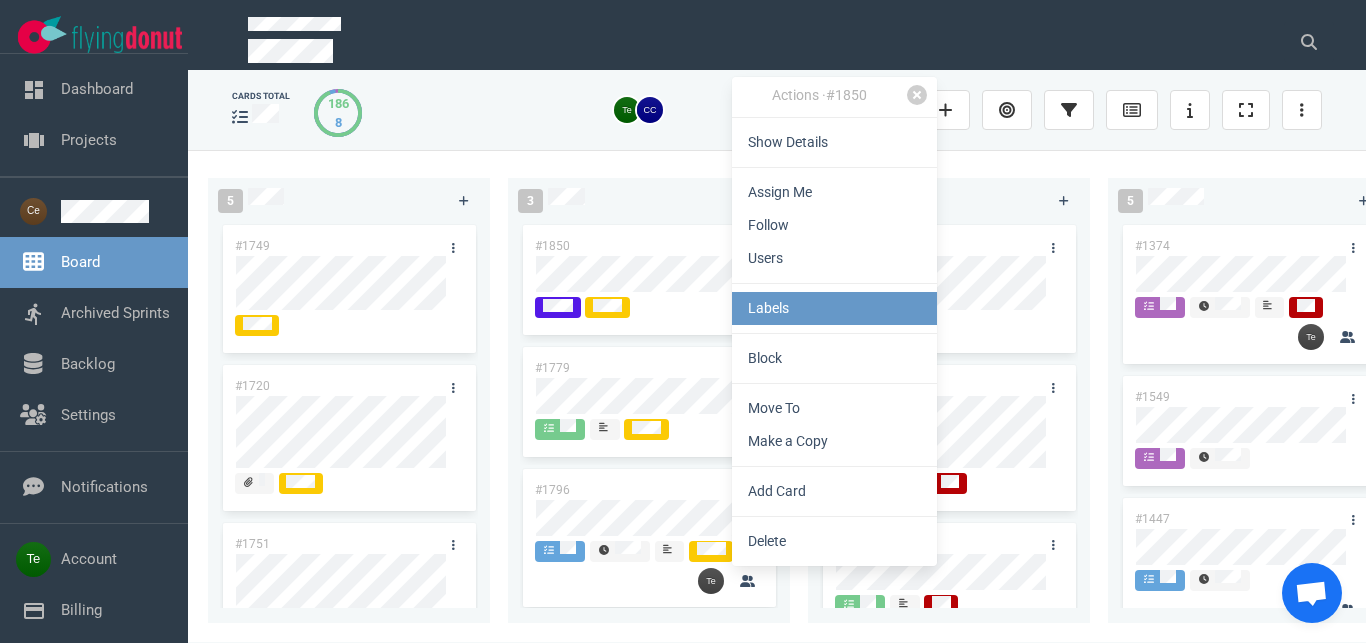 click on "Labels" at bounding box center (834, 308) 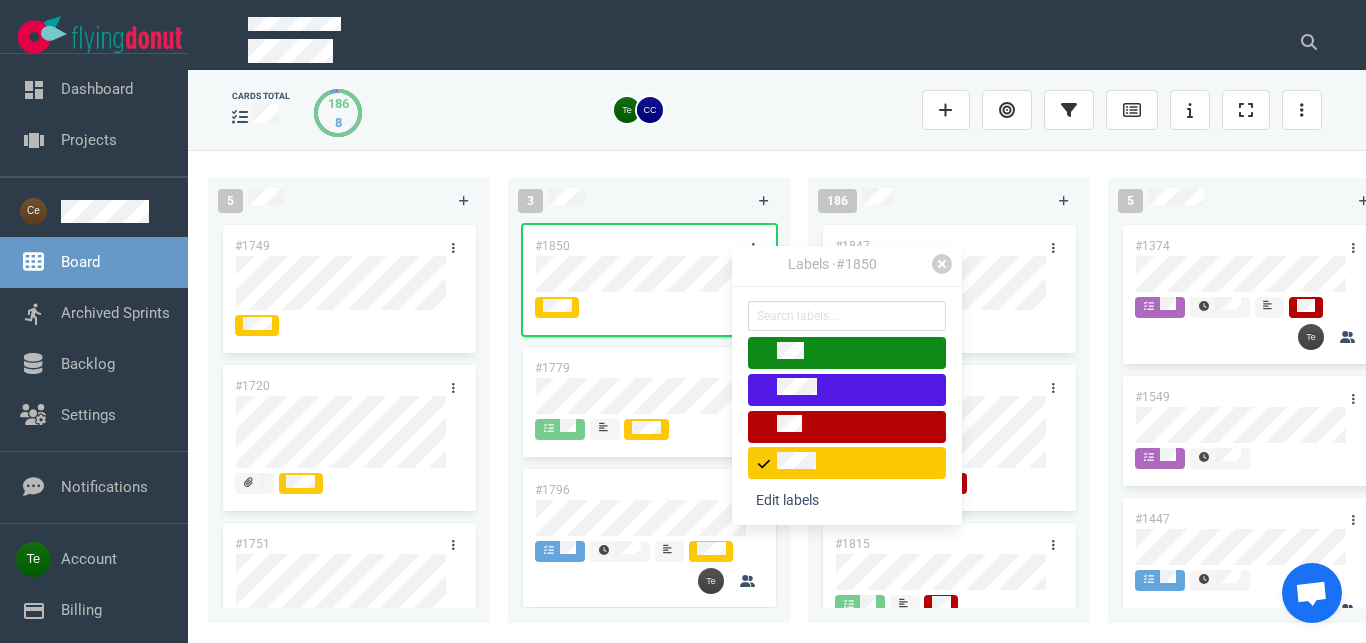 click on "5 #1749 #1720   #1751 #1747   #1721     3 #1850 #1779     #1796       186 #1847   #1848     #1815     #1812     #1781       #1818   #1832   Showing  50  cards Load more 5 #1374       #1549     #1447     #1462       #1391" at bounding box center (777, 396) 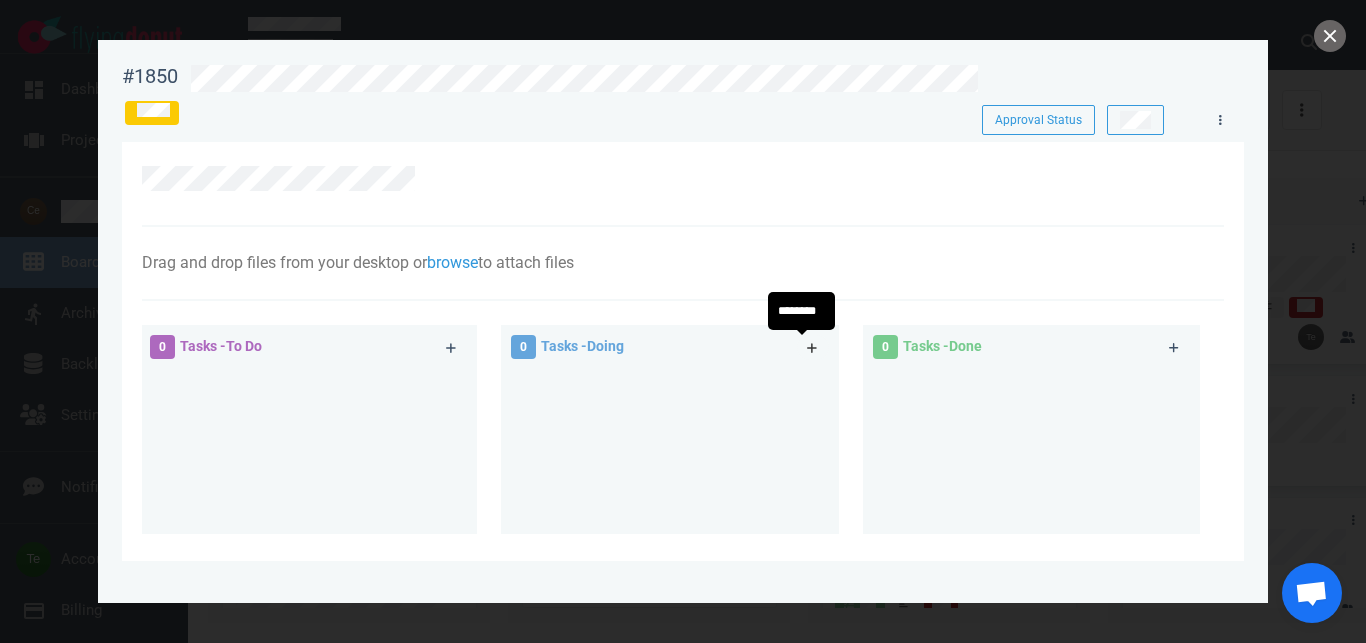 click 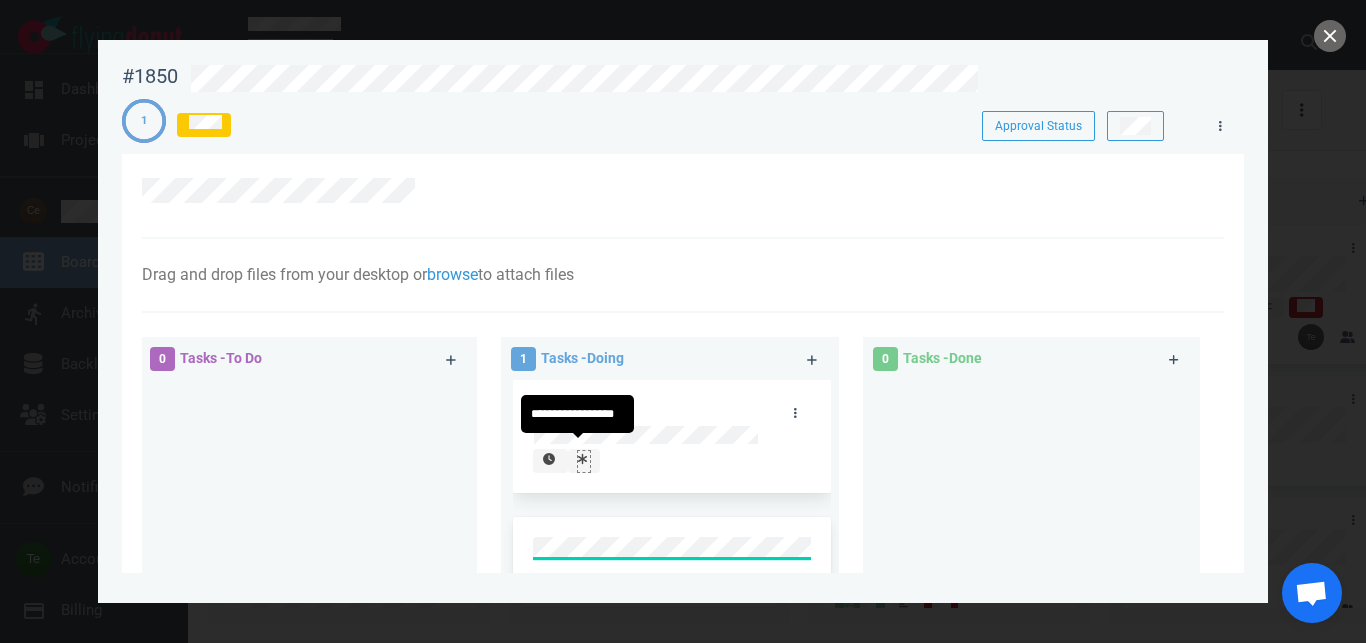 click 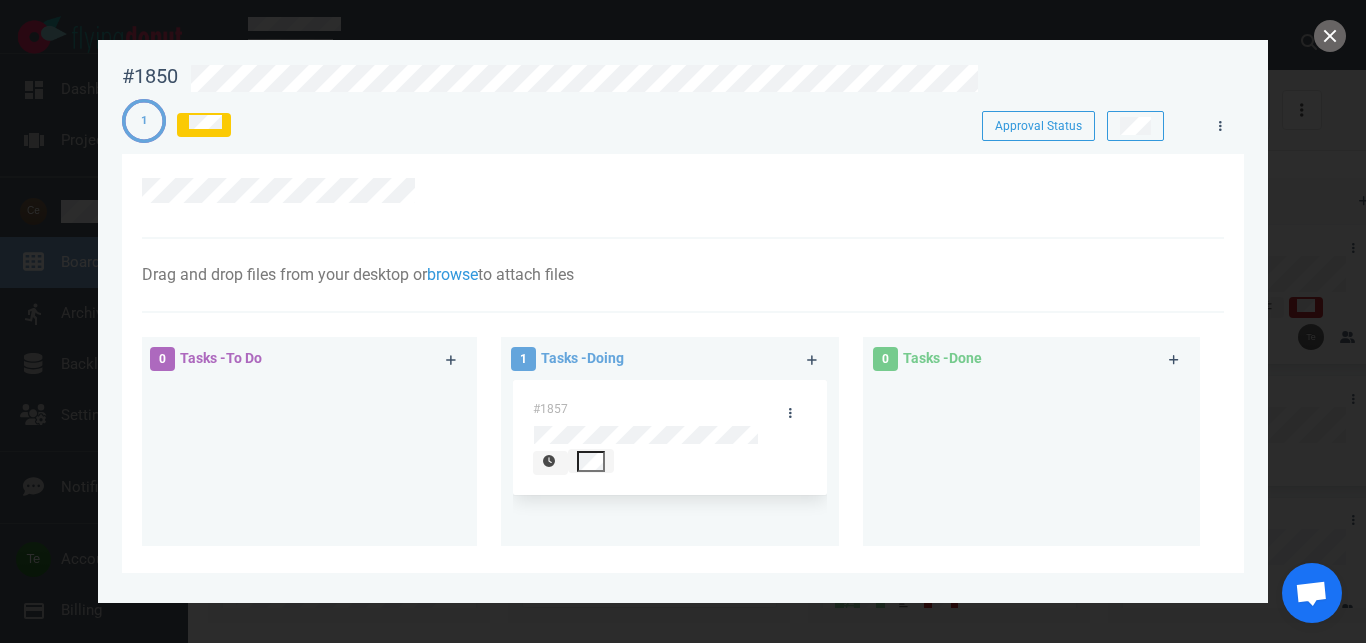 scroll, scrollTop: 0, scrollLeft: 5, axis: horizontal 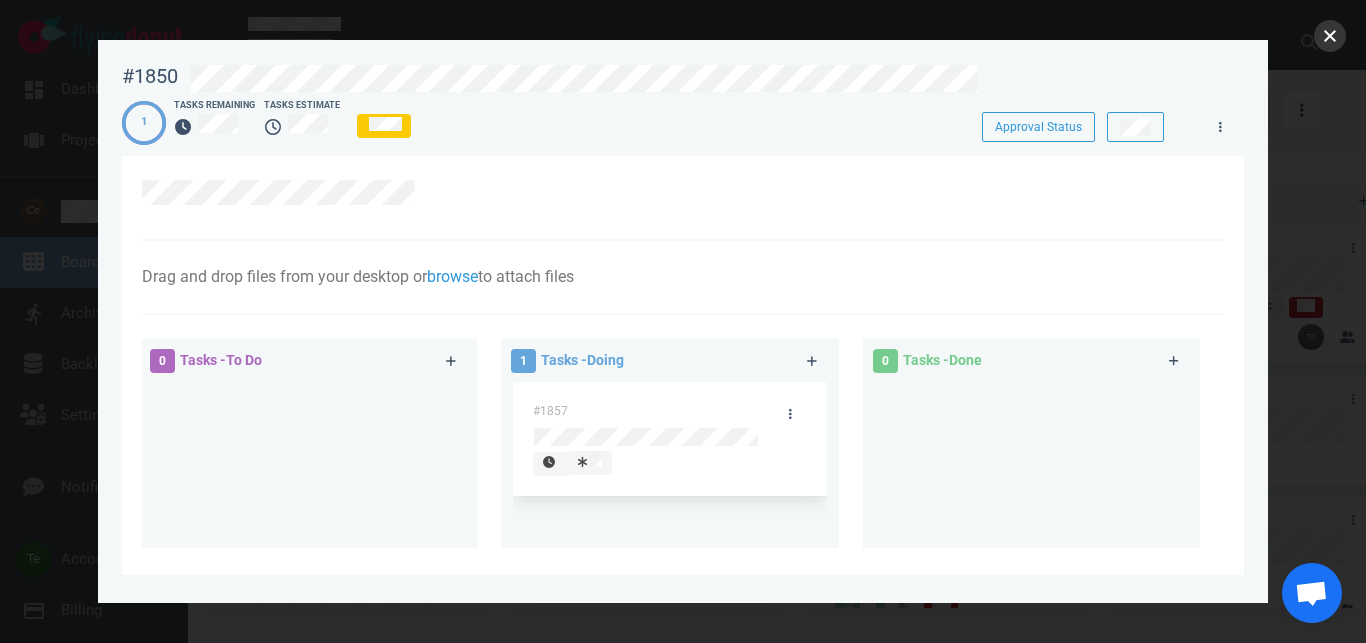 click at bounding box center (1330, 36) 